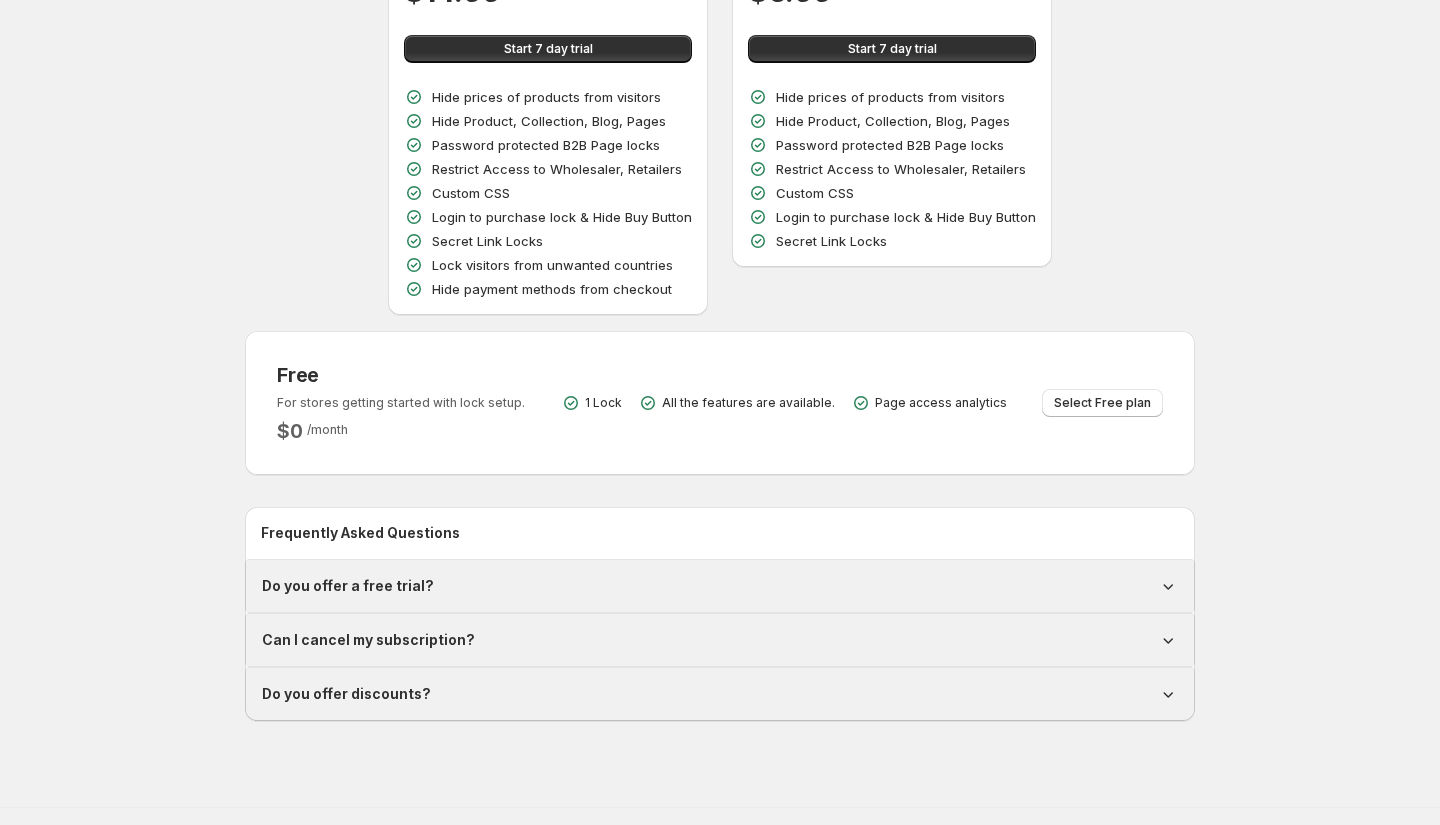 scroll, scrollTop: 186, scrollLeft: 0, axis: vertical 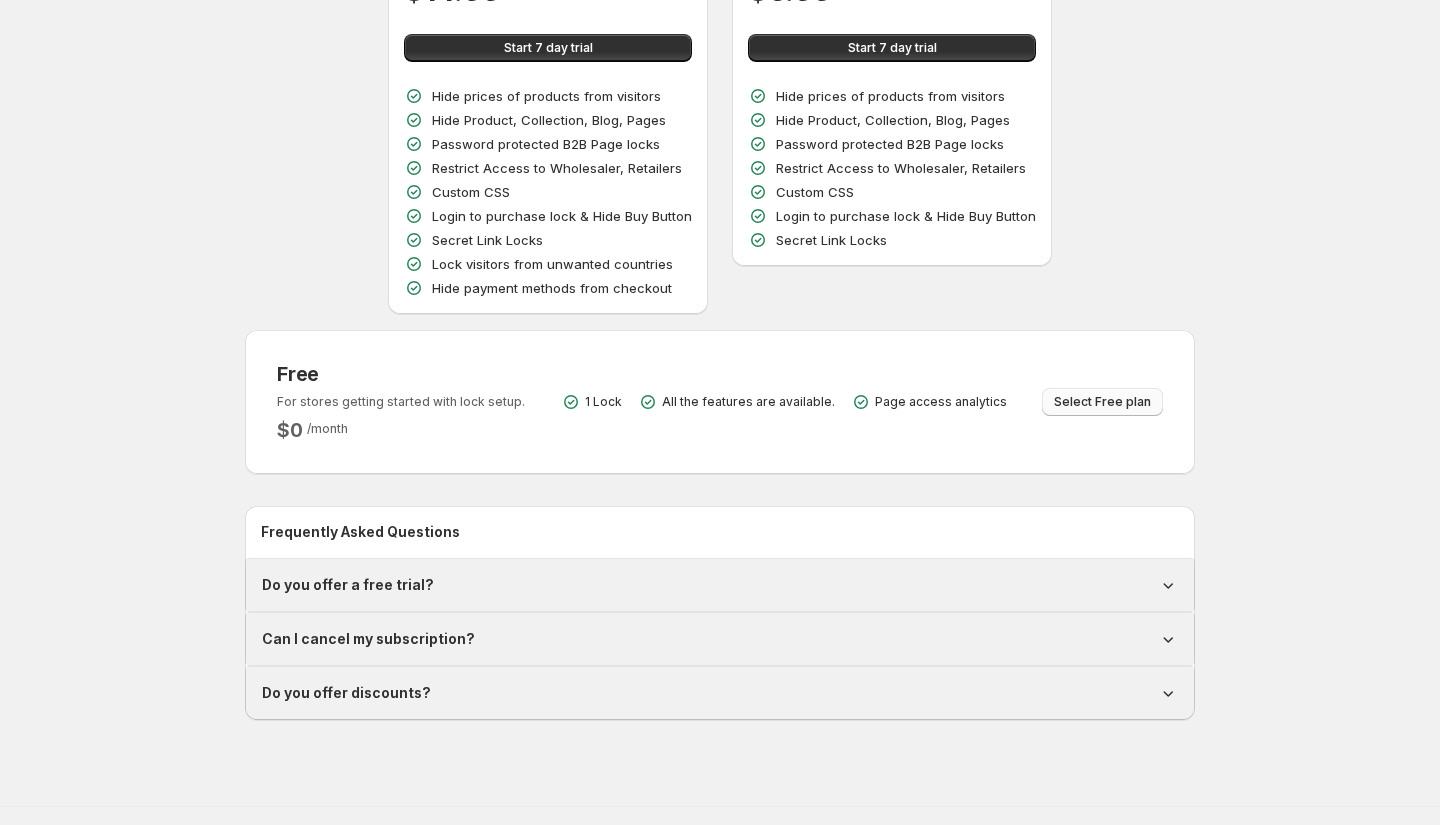 click on "Select Free plan" at bounding box center [1102, 402] 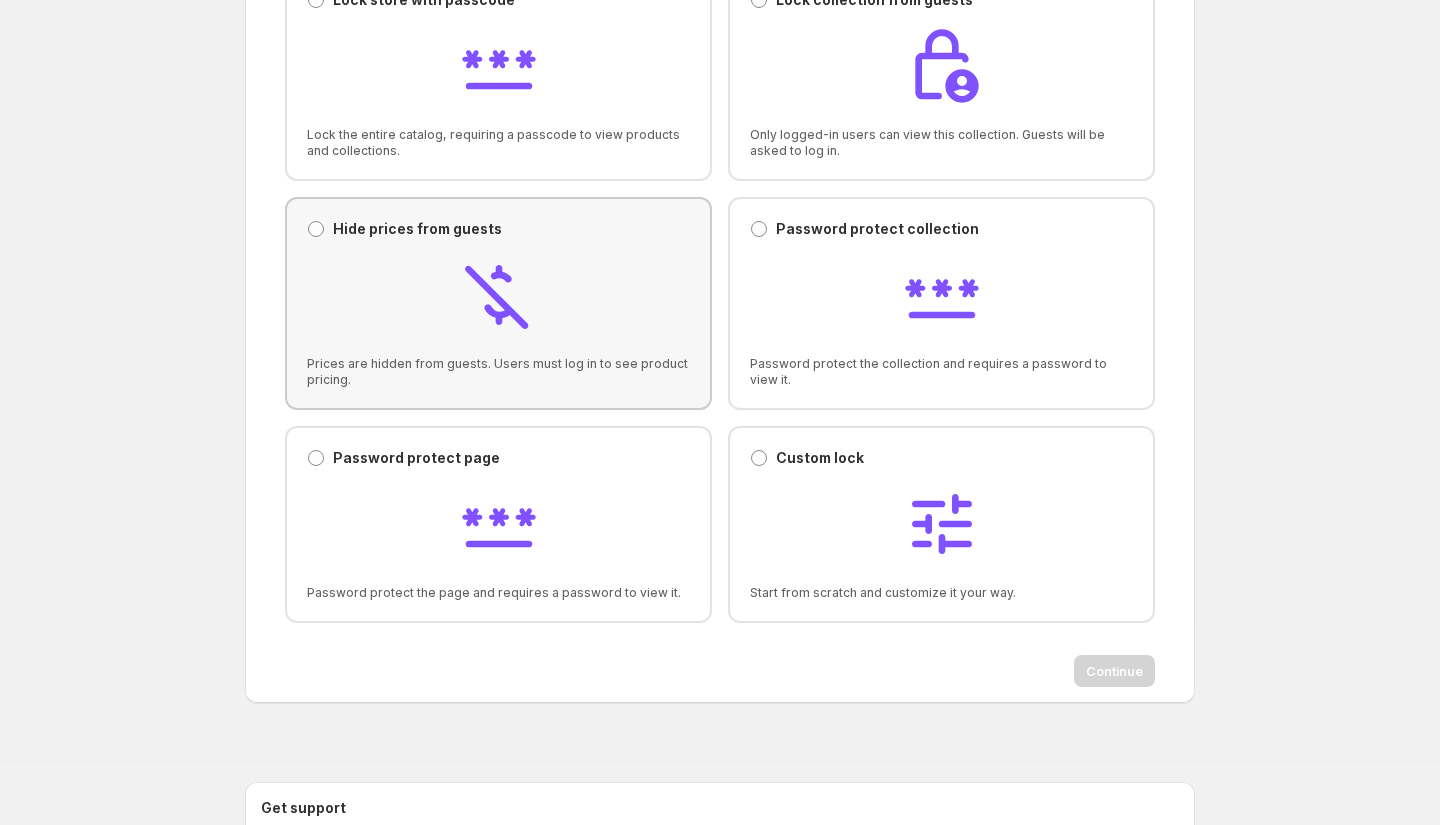 scroll, scrollTop: 0, scrollLeft: 0, axis: both 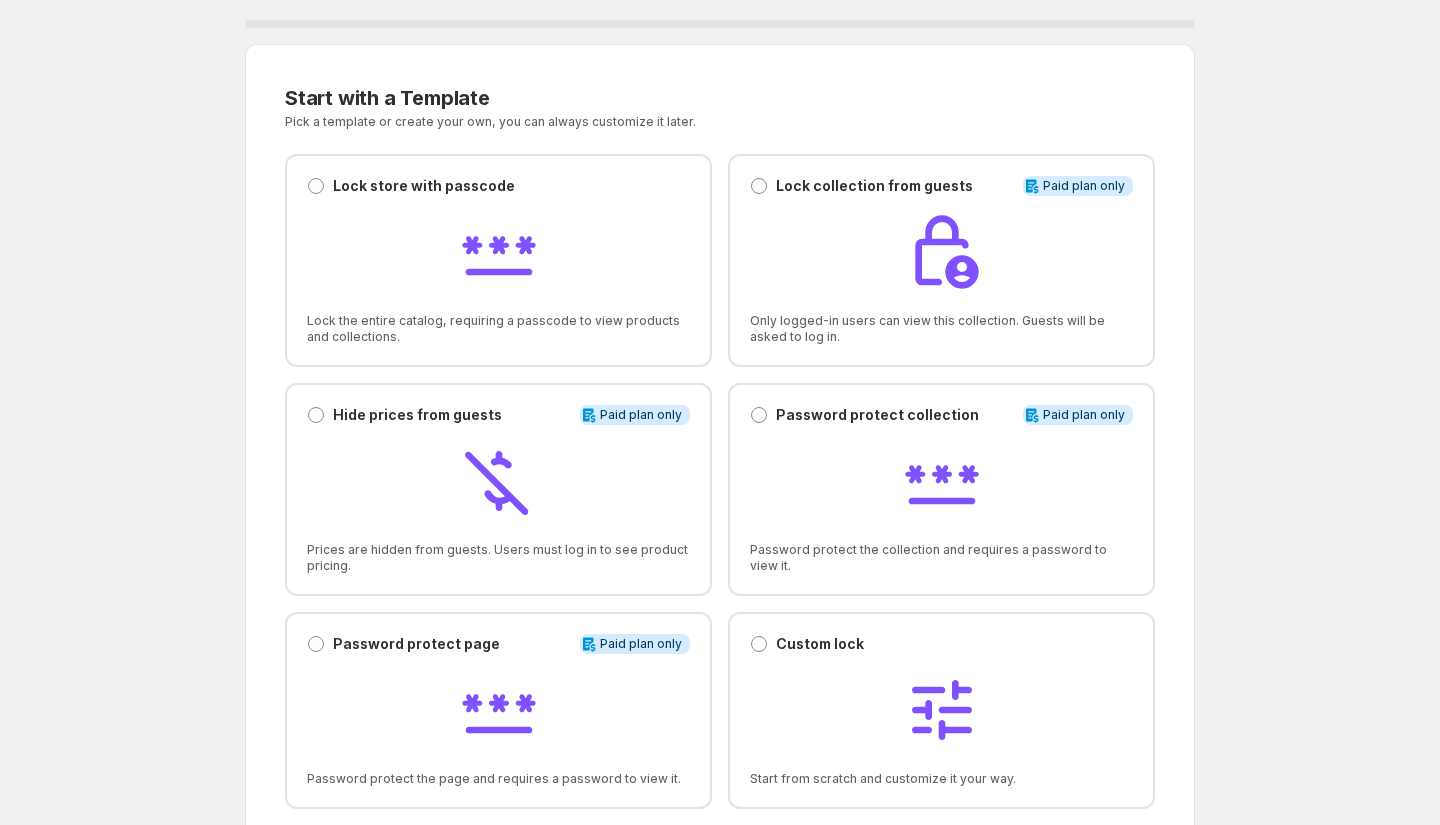 click on "0 % Start with a Template. This page is ready Start with a Template Pick a template or create your own, you can always customize it later.  Lock store with passcode Lock store with passcode Lock the entire catalog, requiring a passcode to view products and collections. Lock collection from guests Lock collection from guests Info Paid plan only Only logged-in users can view this collection. Guests will be asked to log in. Hide prices from guests Hide prices from guests Info Paid plan only Prices are hidden from guests. Users must log in to see product pricing. Password protect collection Password protect collection Info Paid plan only Password protect the collection and requires a password to view it. Password protect page Password protect page Info Paid plan only Password protect the page and requires a password to view it. Custom lock Custom lock Start from scratch and customize it your way. Continue" at bounding box center [720, 448] 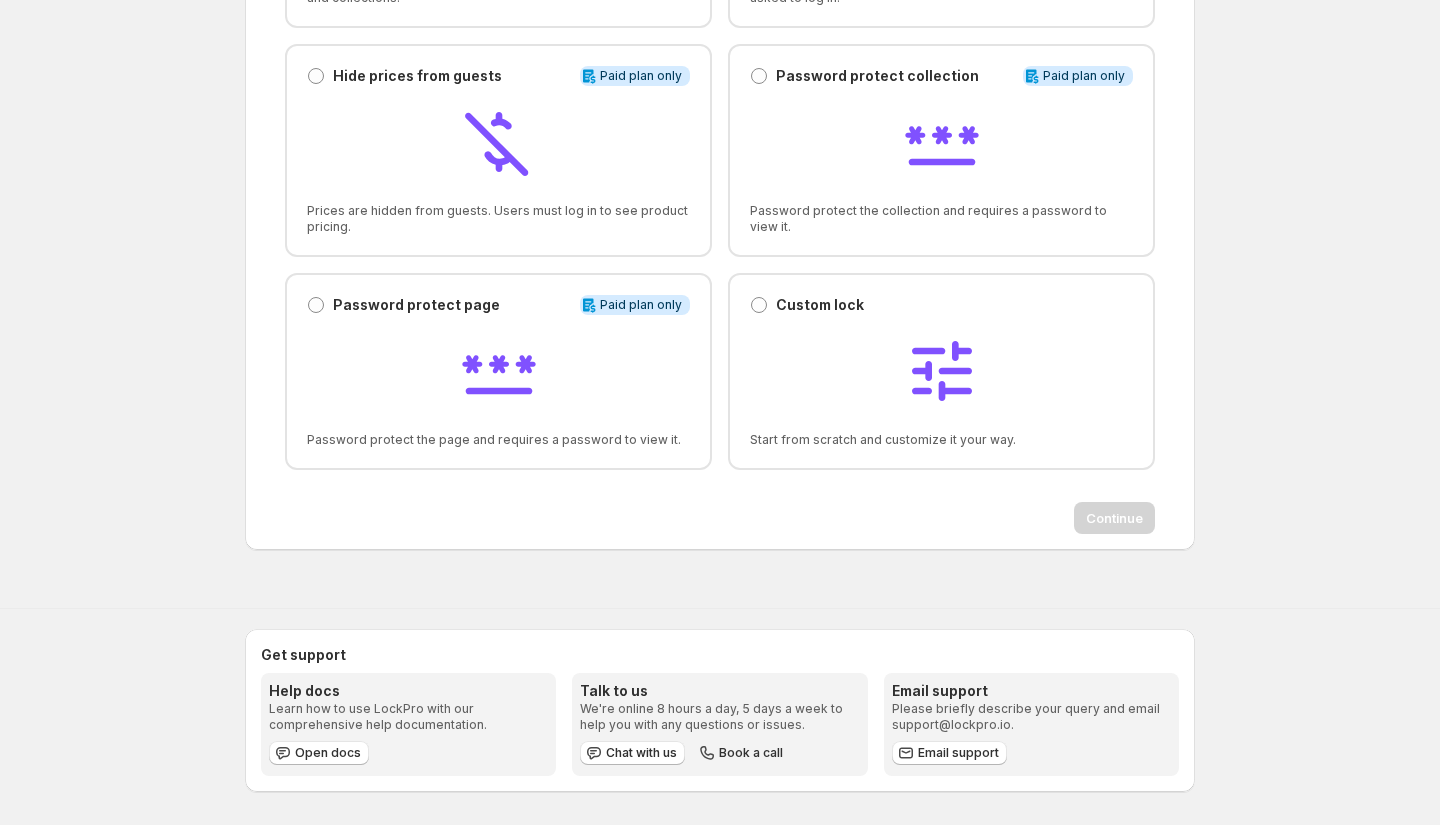 scroll, scrollTop: 0, scrollLeft: 0, axis: both 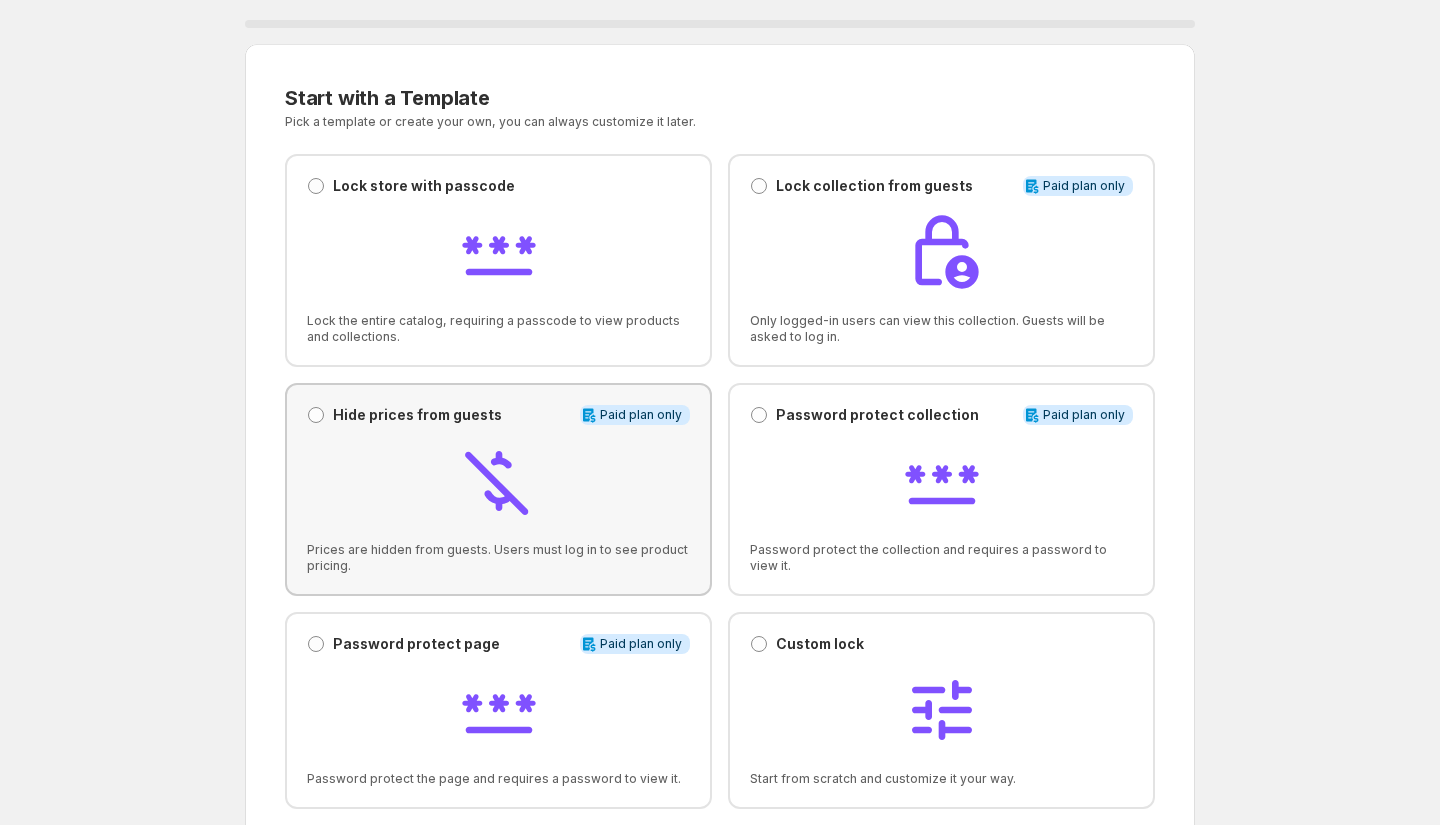 click on "Prices are hidden from guests. Users must log in to see product pricing." at bounding box center (498, 558) 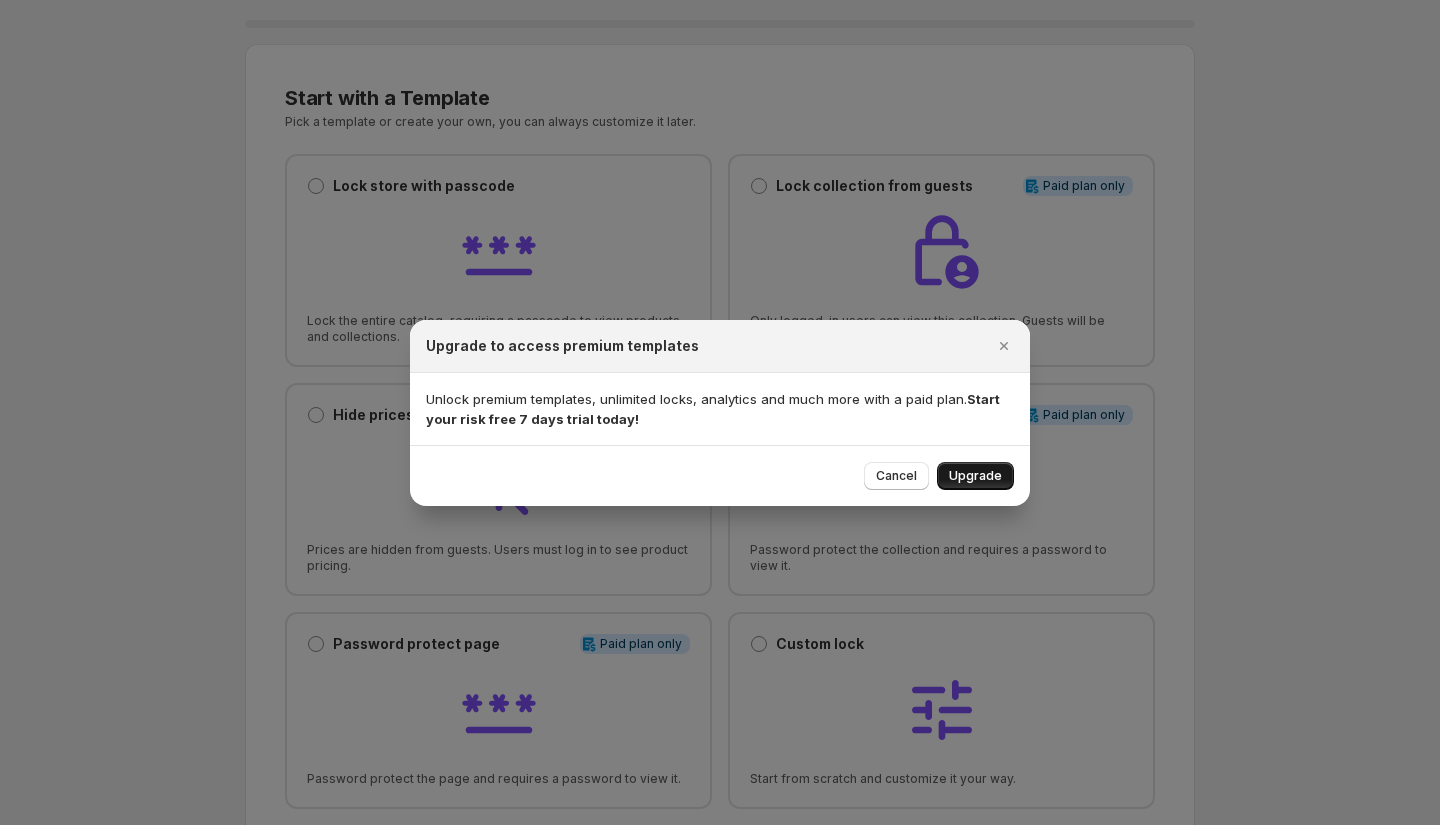 click on "Upgrade" at bounding box center [975, 476] 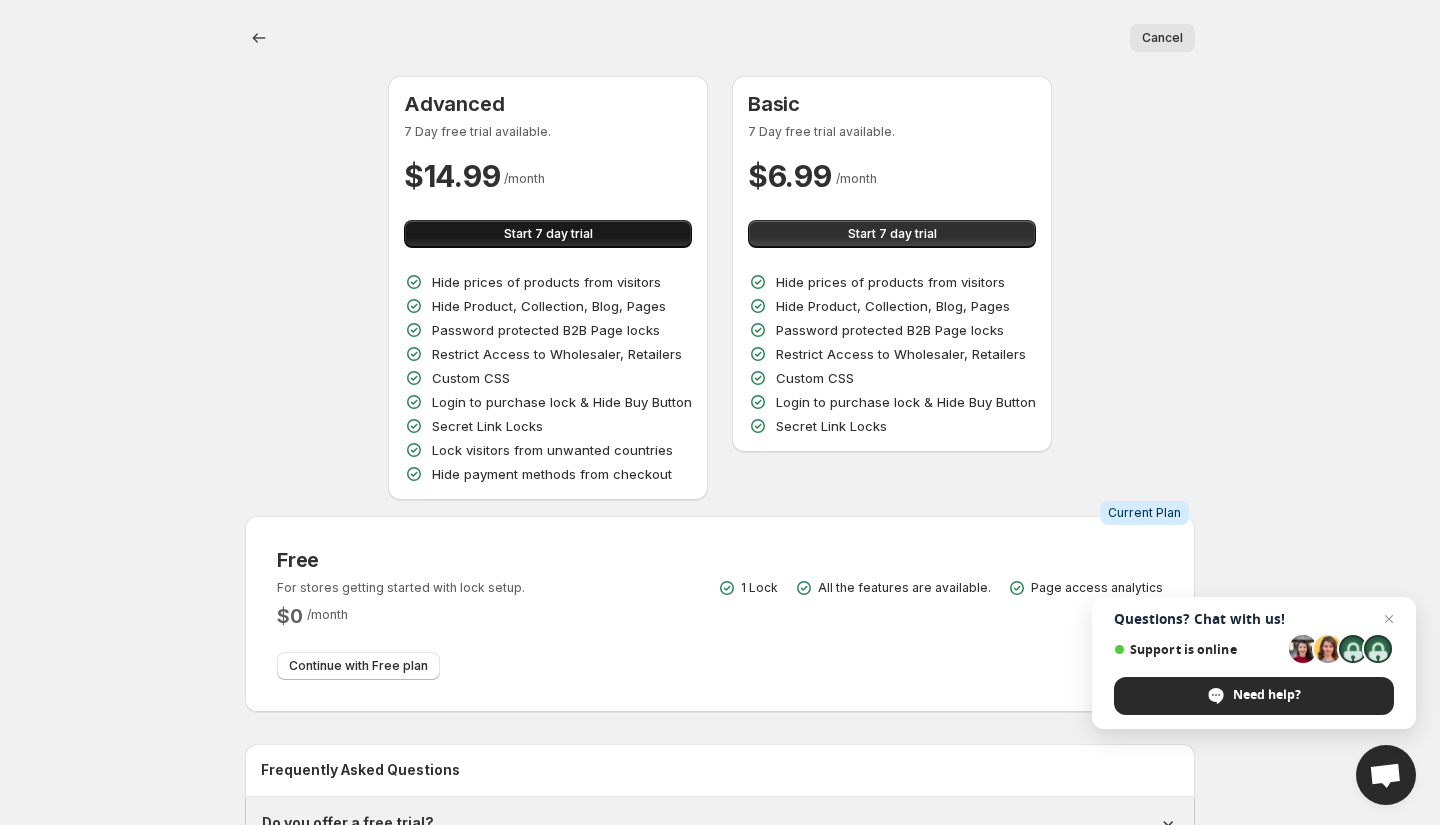 click on "Start 7 day trial" at bounding box center (548, 234) 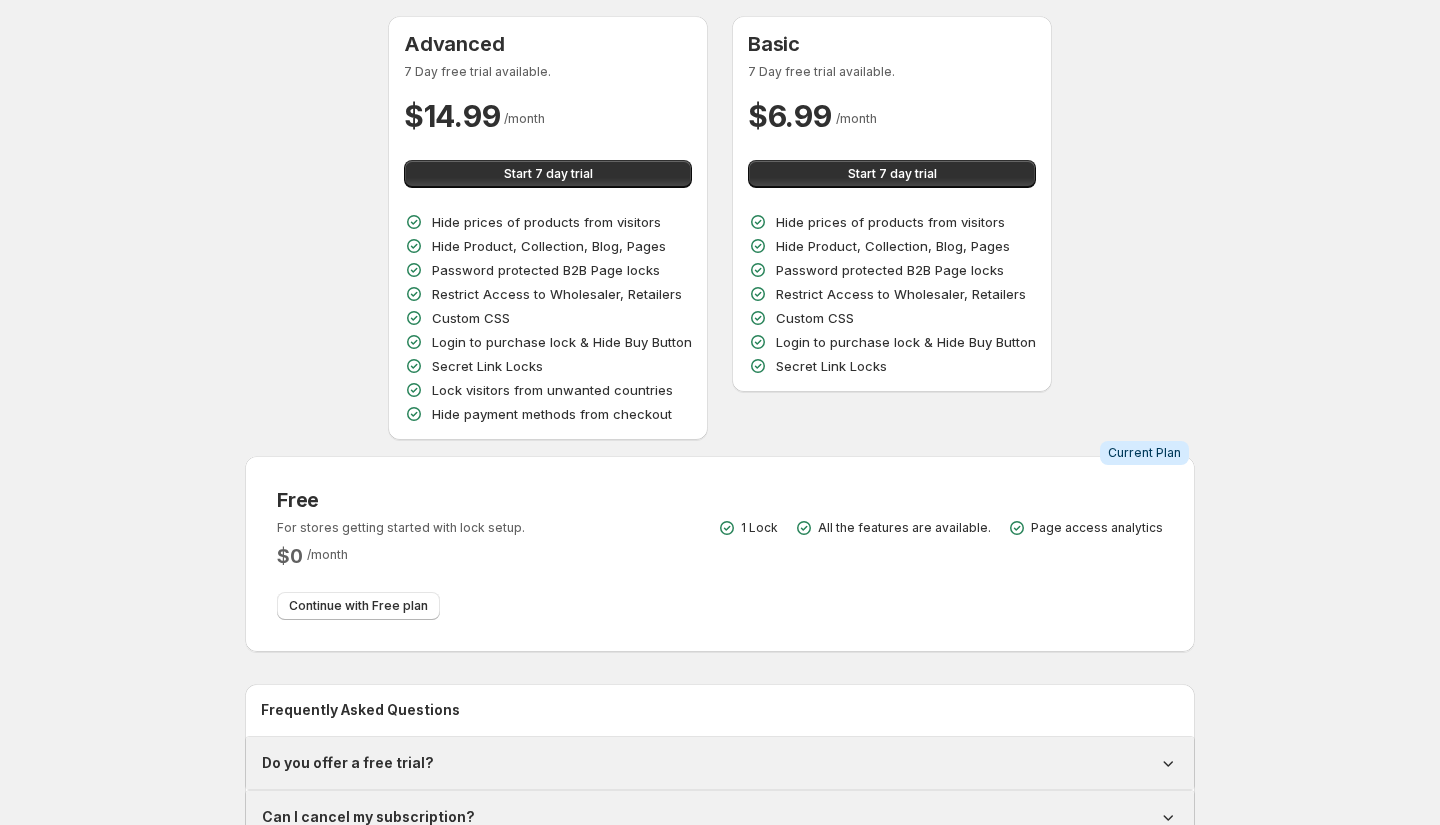 scroll, scrollTop: 63, scrollLeft: 0, axis: vertical 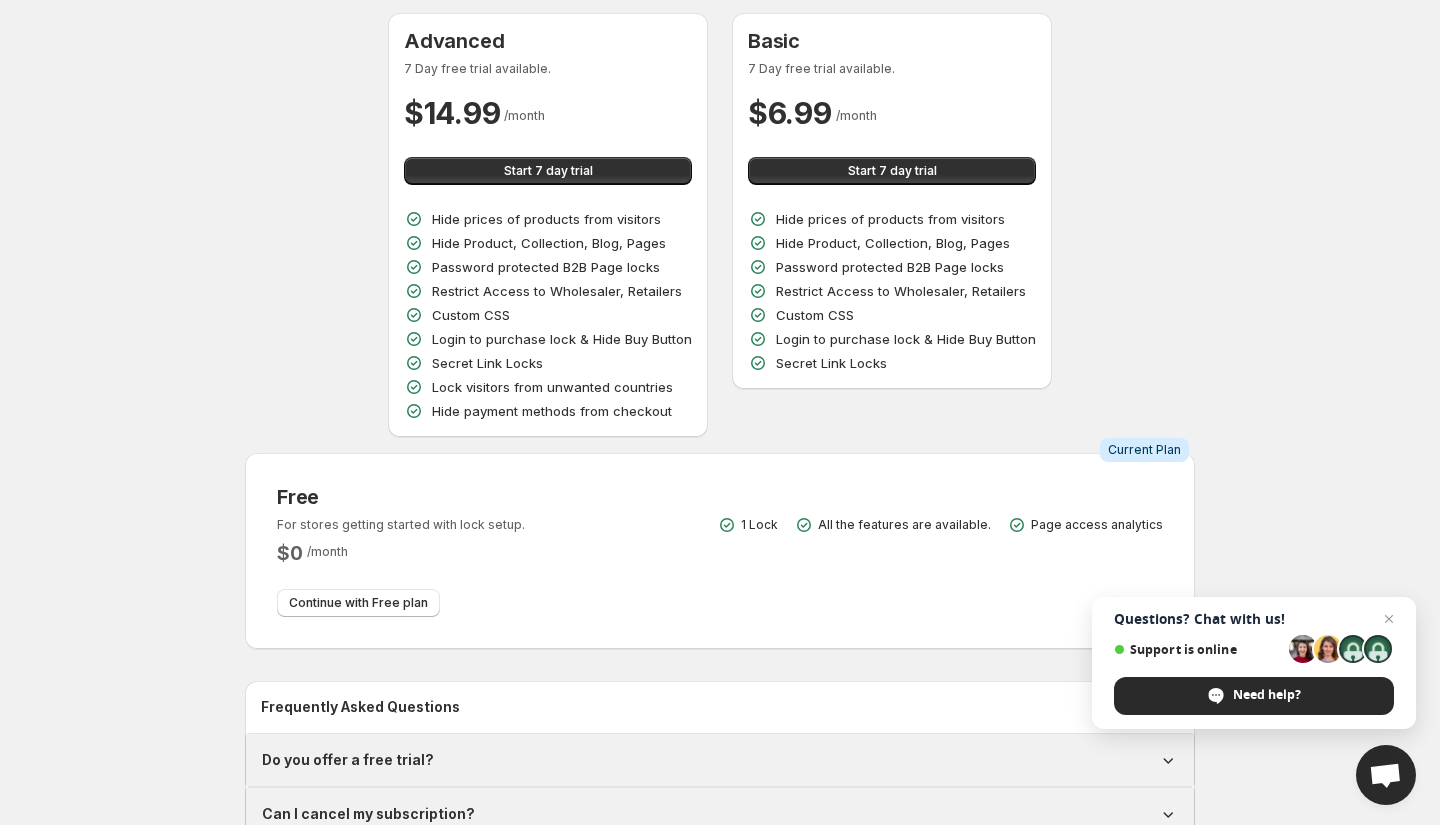 click on "Restrict Access to Wholesaler, Retailers" at bounding box center [557, 291] 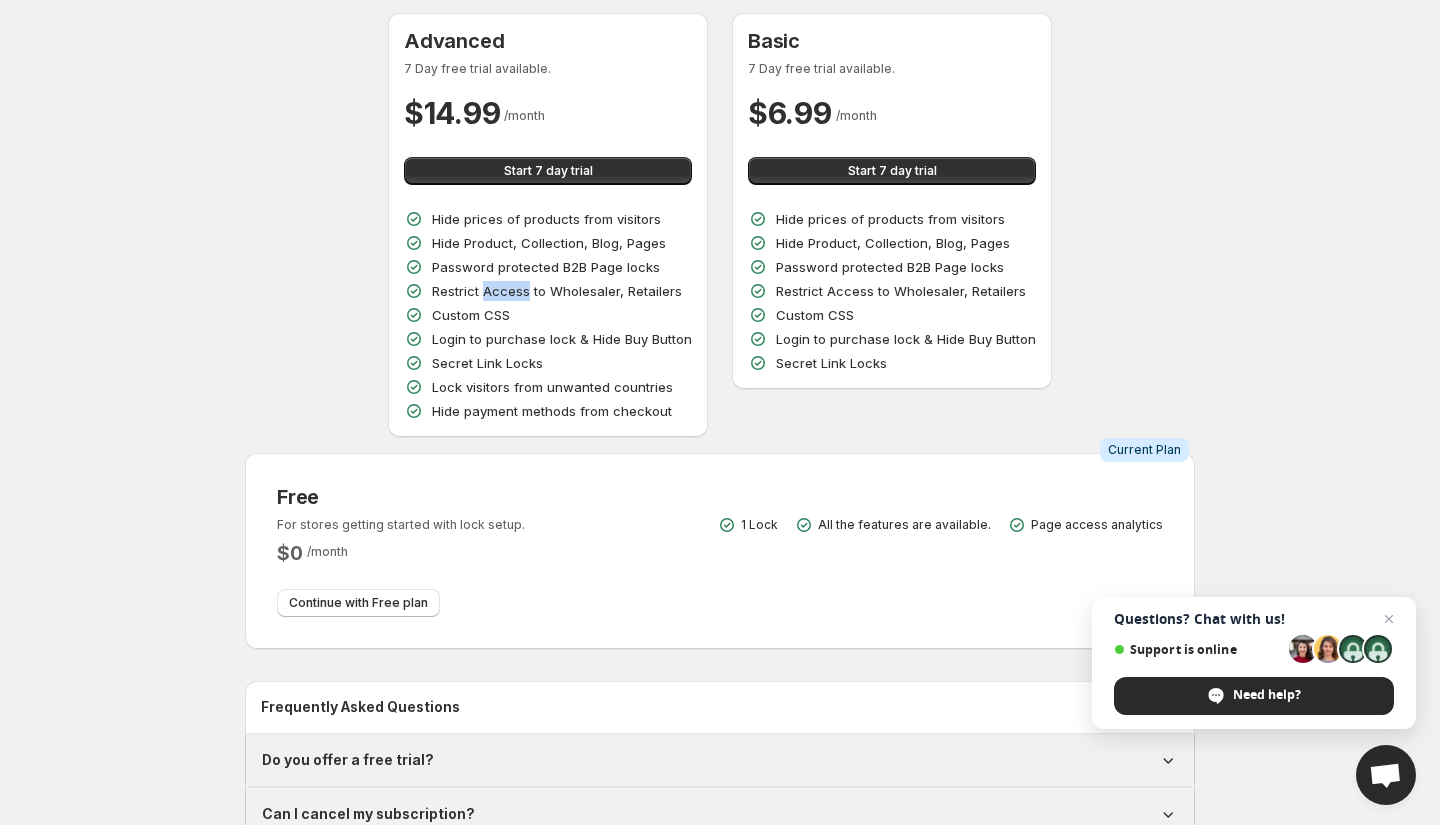 click on "Restrict Access to Wholesaler, Retailers" at bounding box center [557, 291] 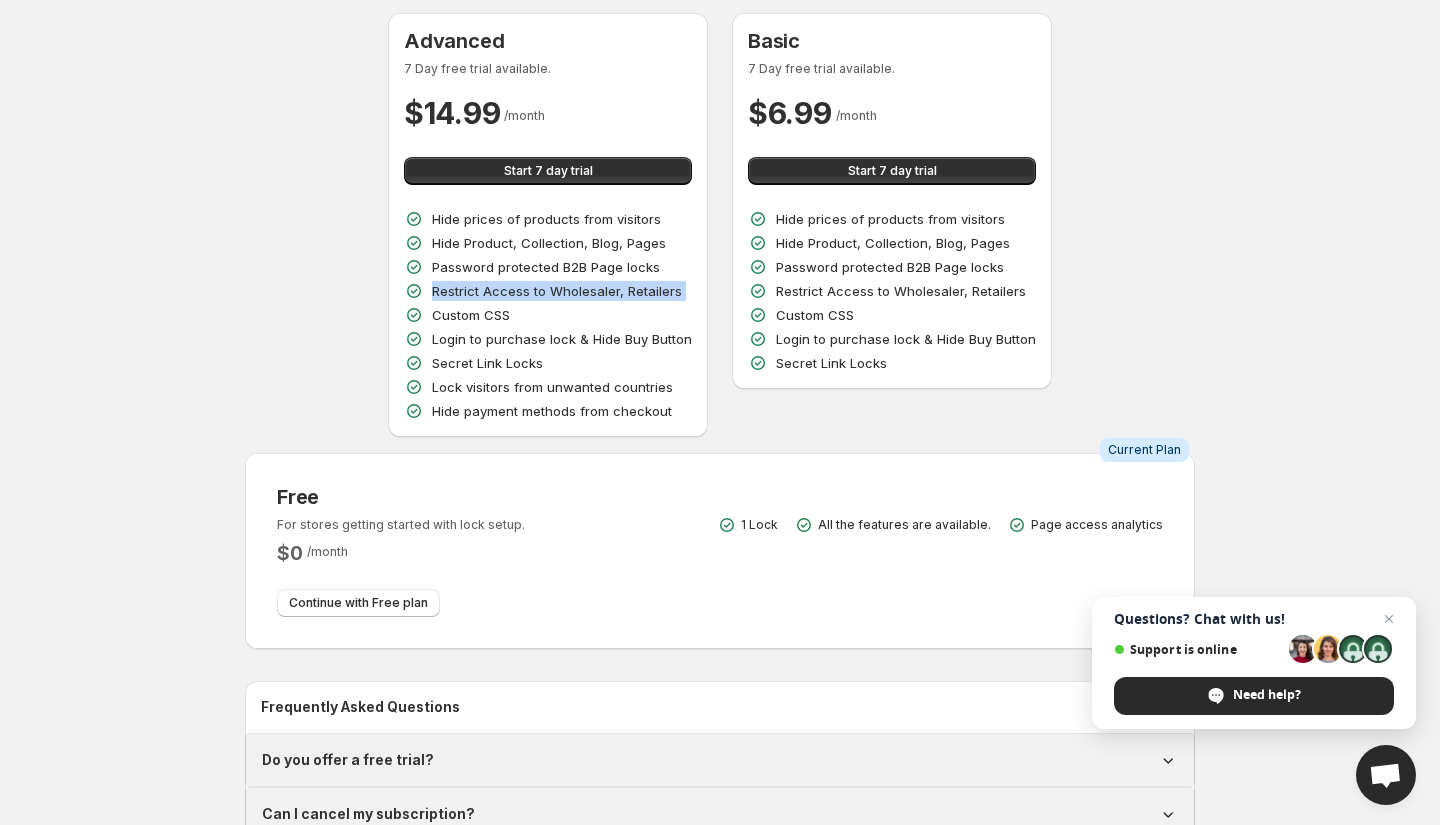click on "Restrict Access to Wholesaler, Retailers" at bounding box center [557, 291] 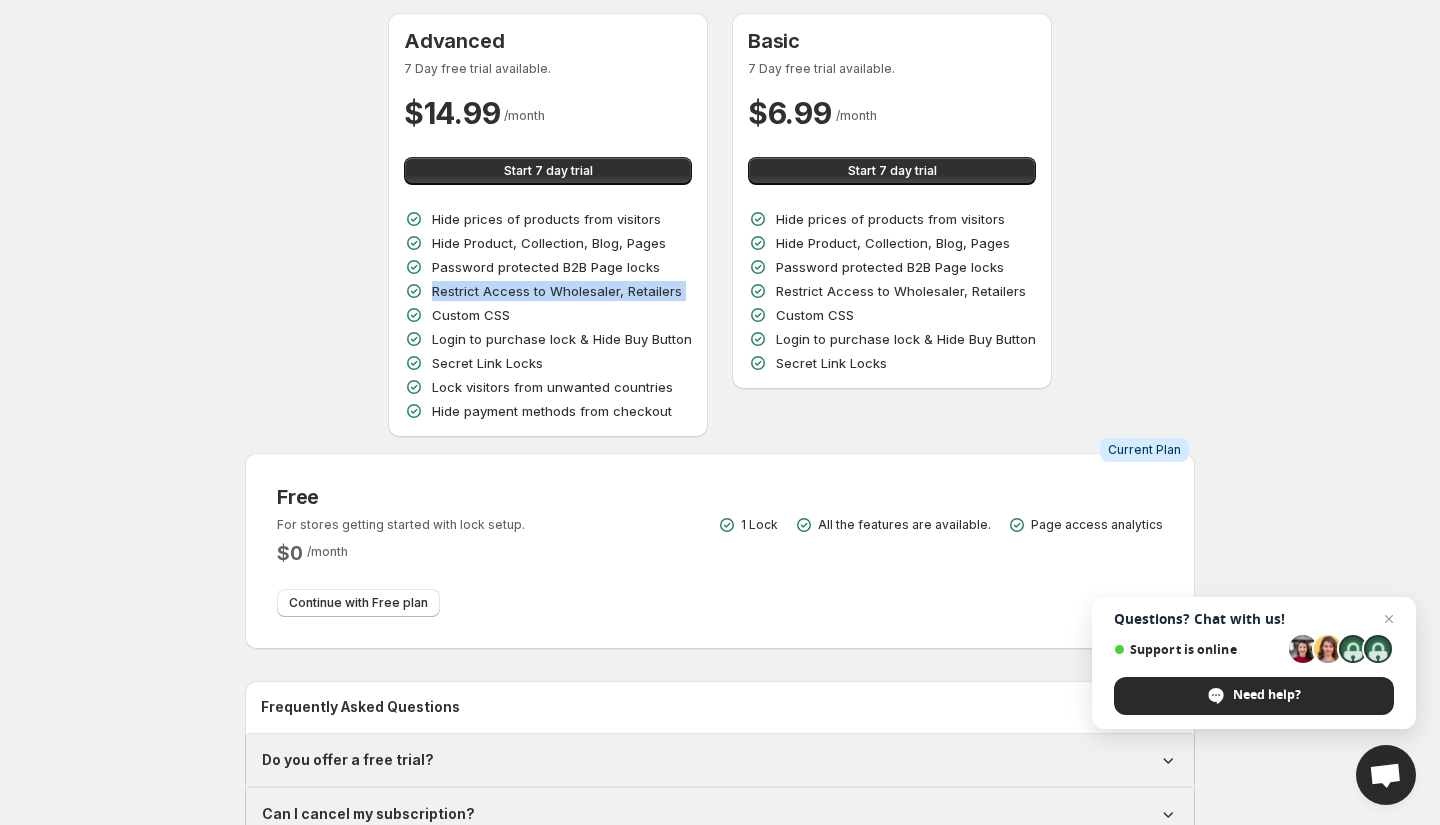 click on "Restrict Access to Wholesaler, Retailers" at bounding box center [557, 291] 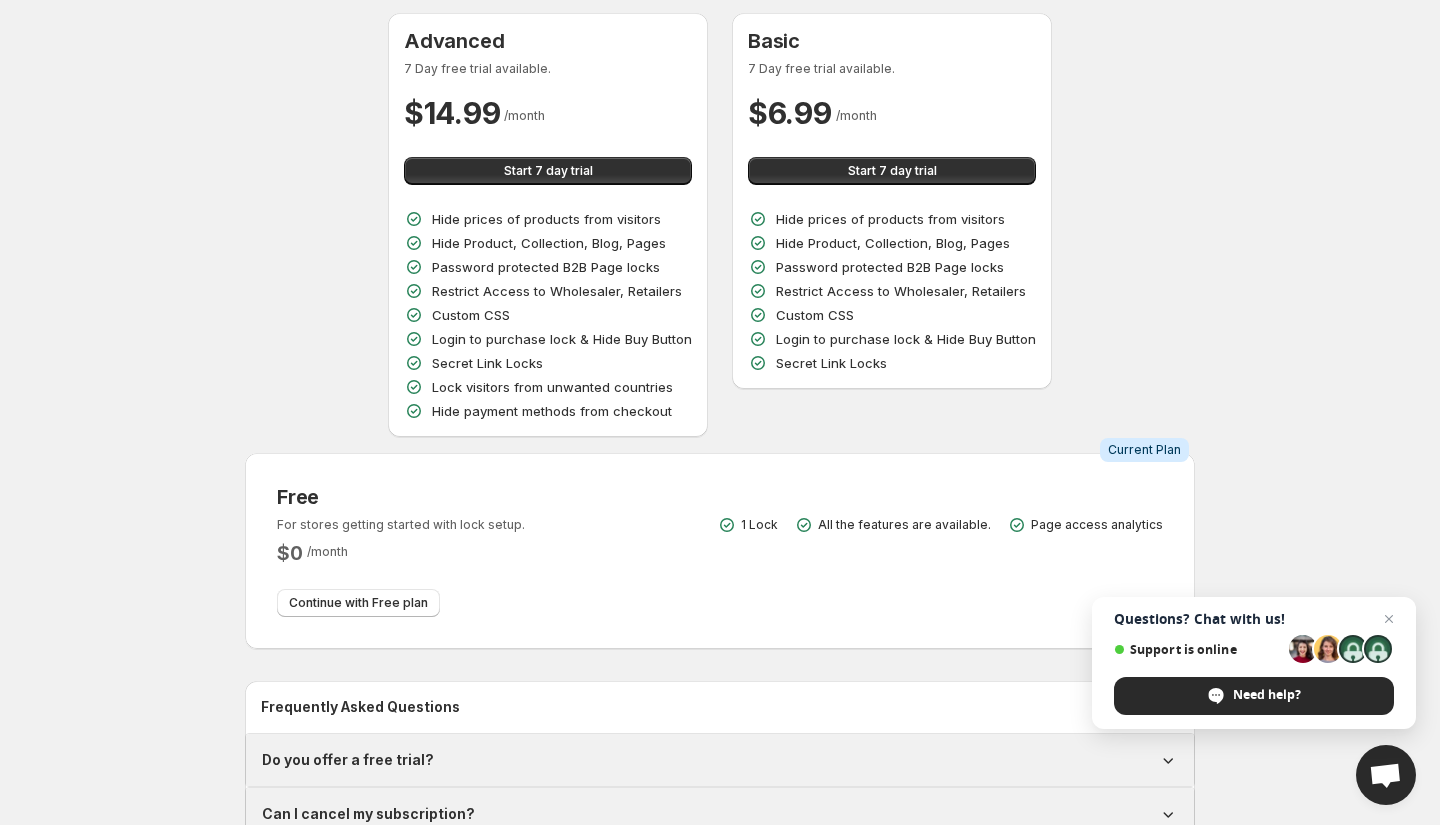 click on "Restrict Access to Wholesaler, Retailers" at bounding box center [557, 291] 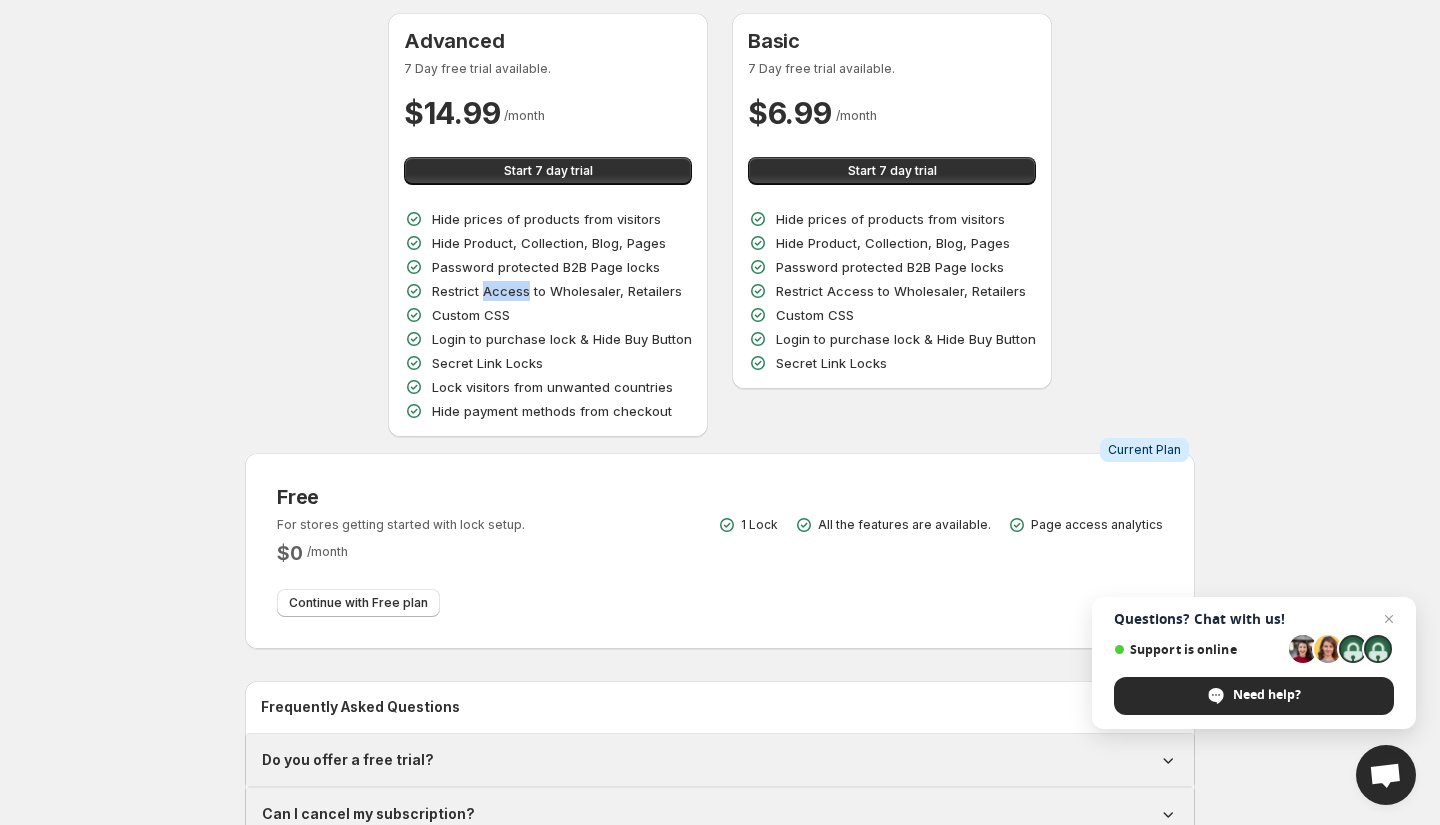 click on "Restrict Access to Wholesaler, Retailers" at bounding box center (557, 291) 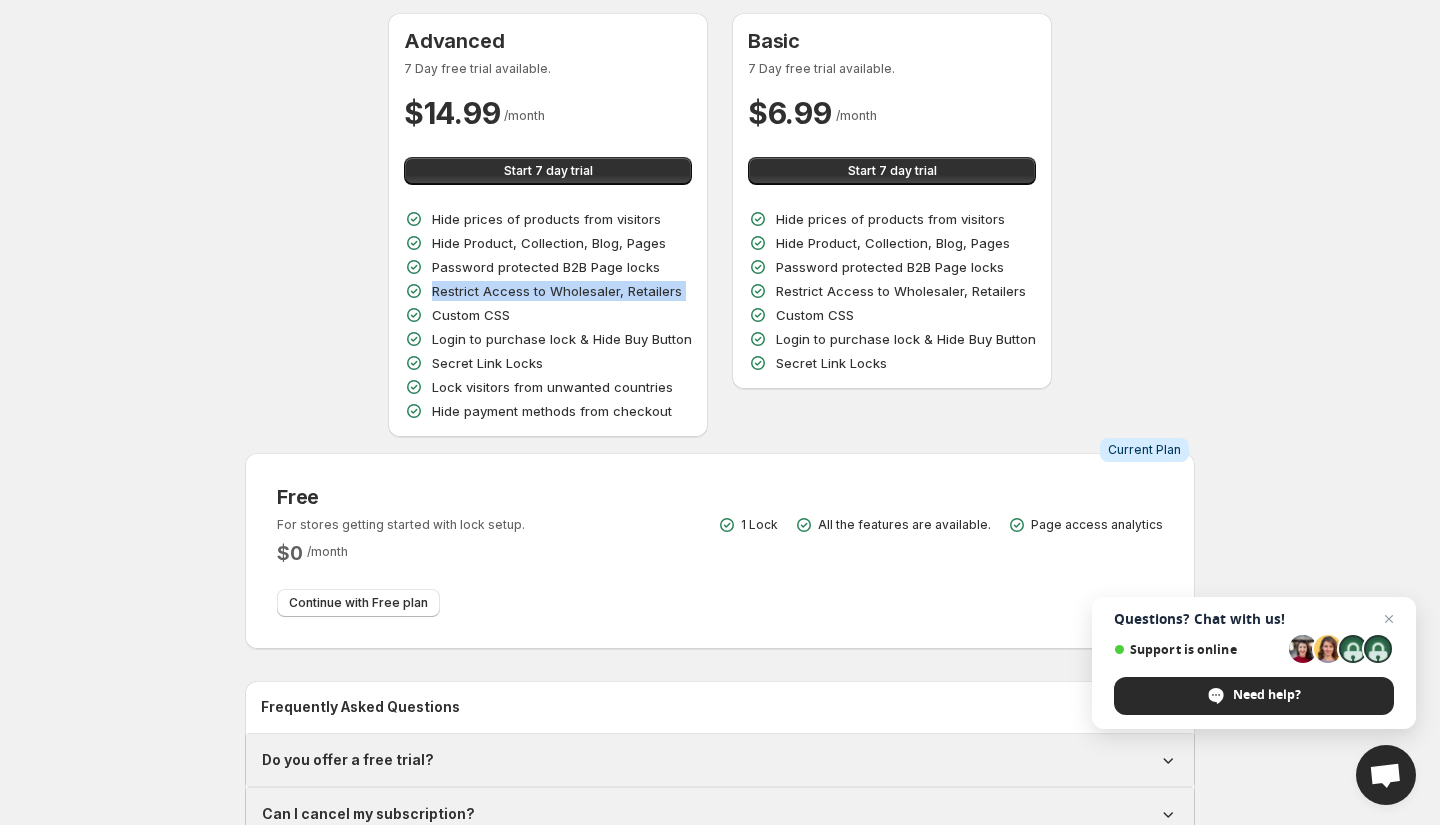 click on "Custom CSS" at bounding box center (471, 315) 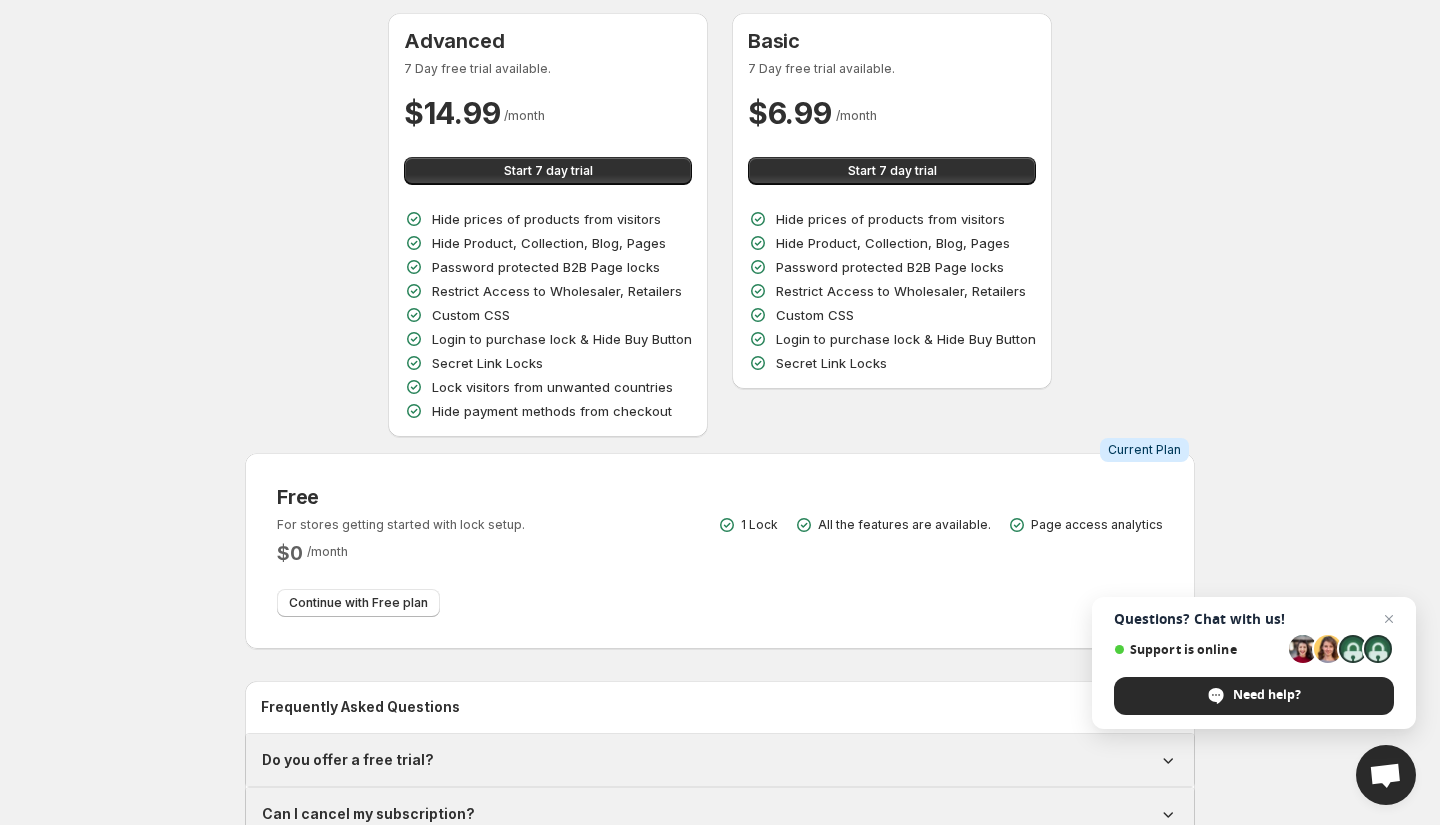 click on "Custom CSS" at bounding box center (471, 315) 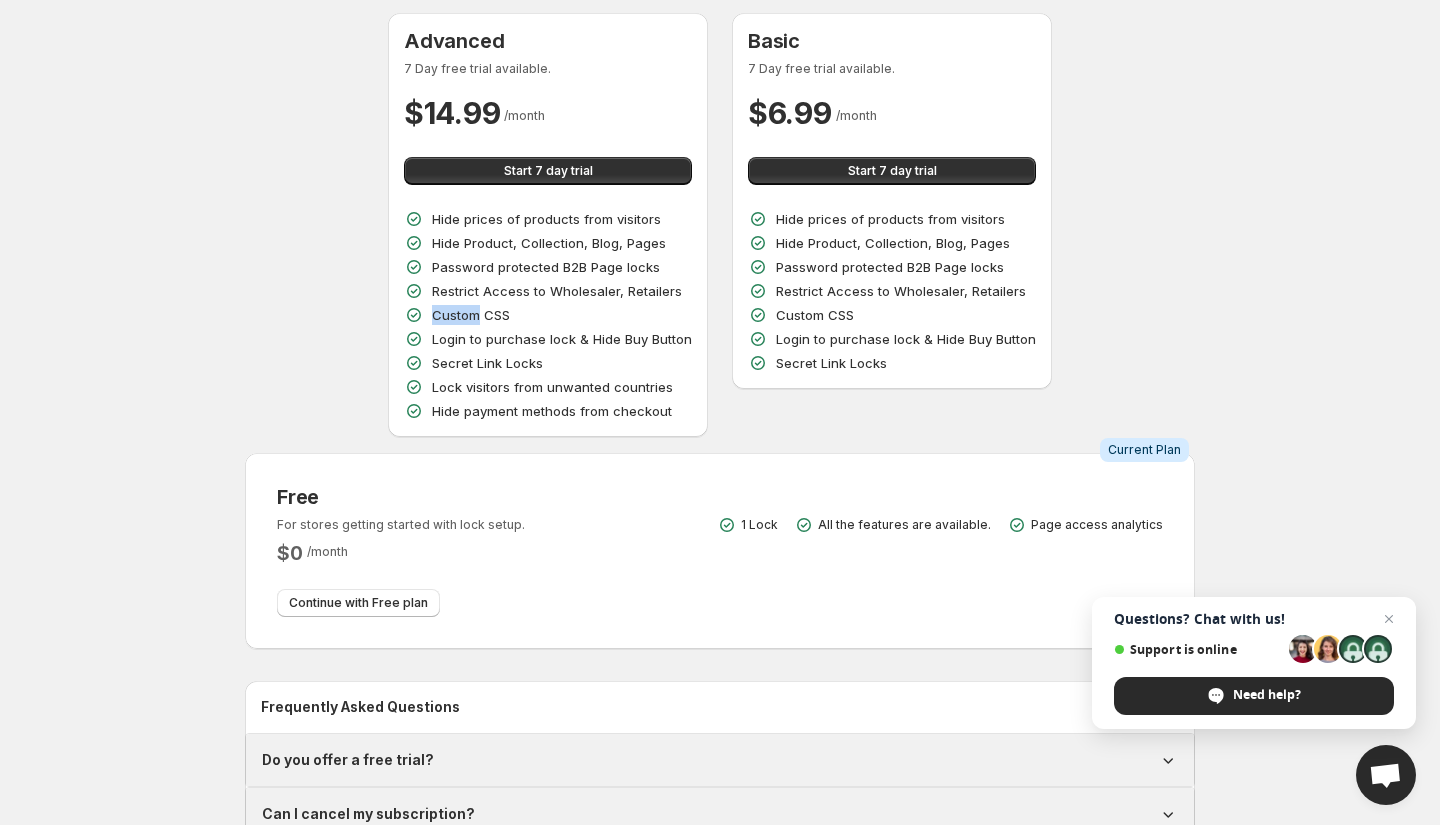 click on "Login to purchase lock & Hide Buy Button" at bounding box center [562, 339] 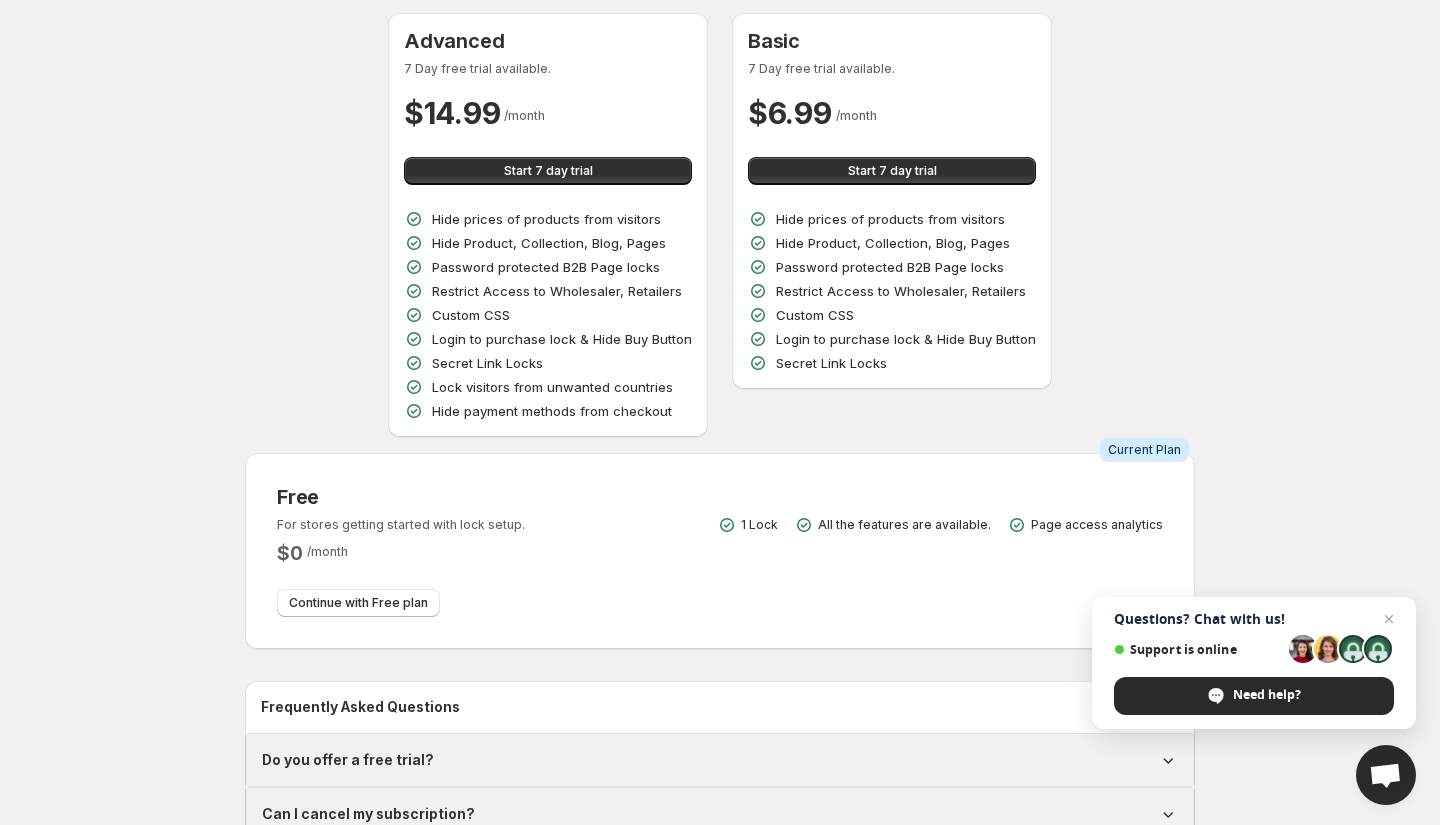 click on "Login to purchase lock & Hide Buy Button" at bounding box center [562, 339] 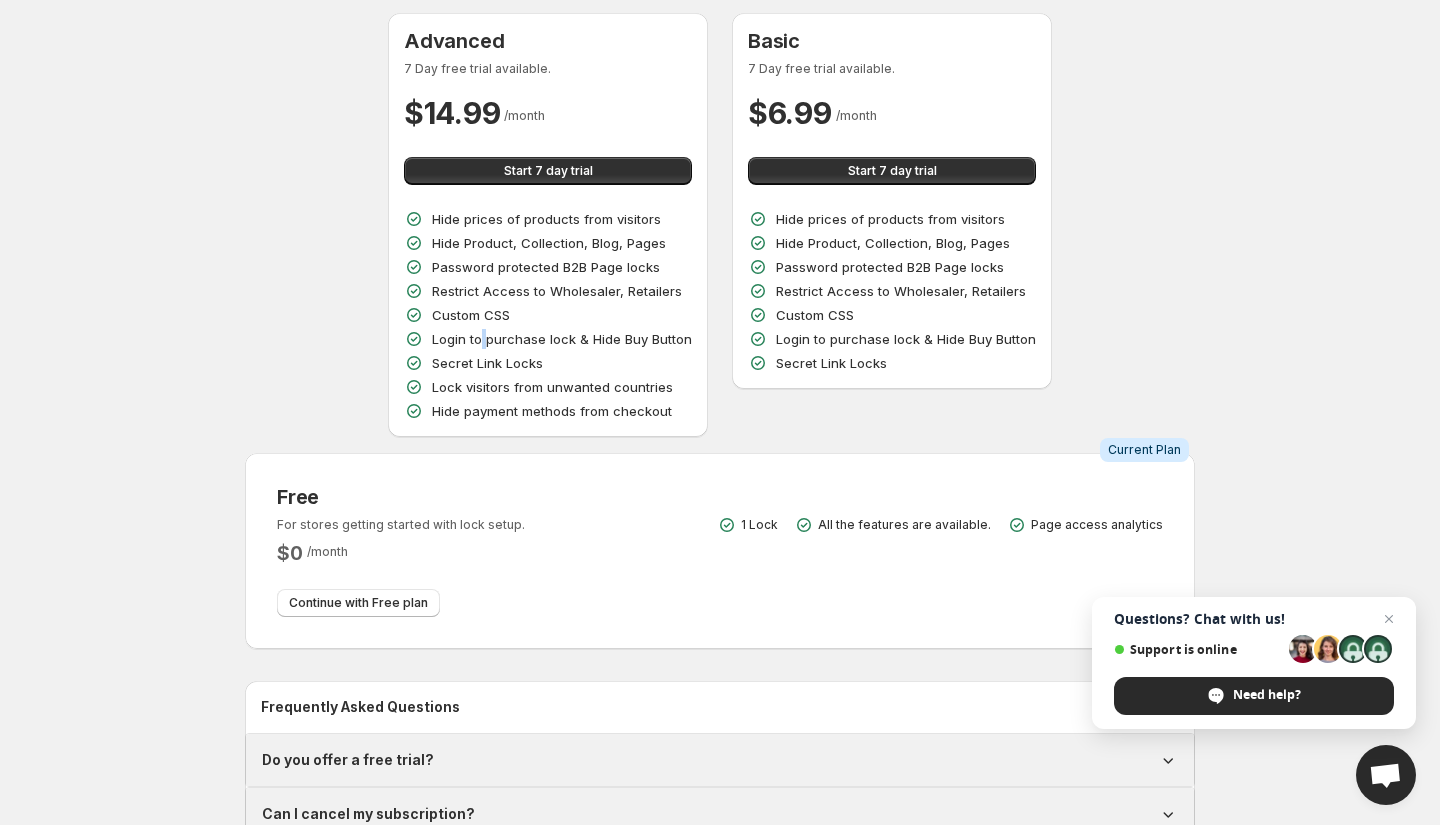 click on "Login to purchase lock & Hide Buy Button" at bounding box center [562, 339] 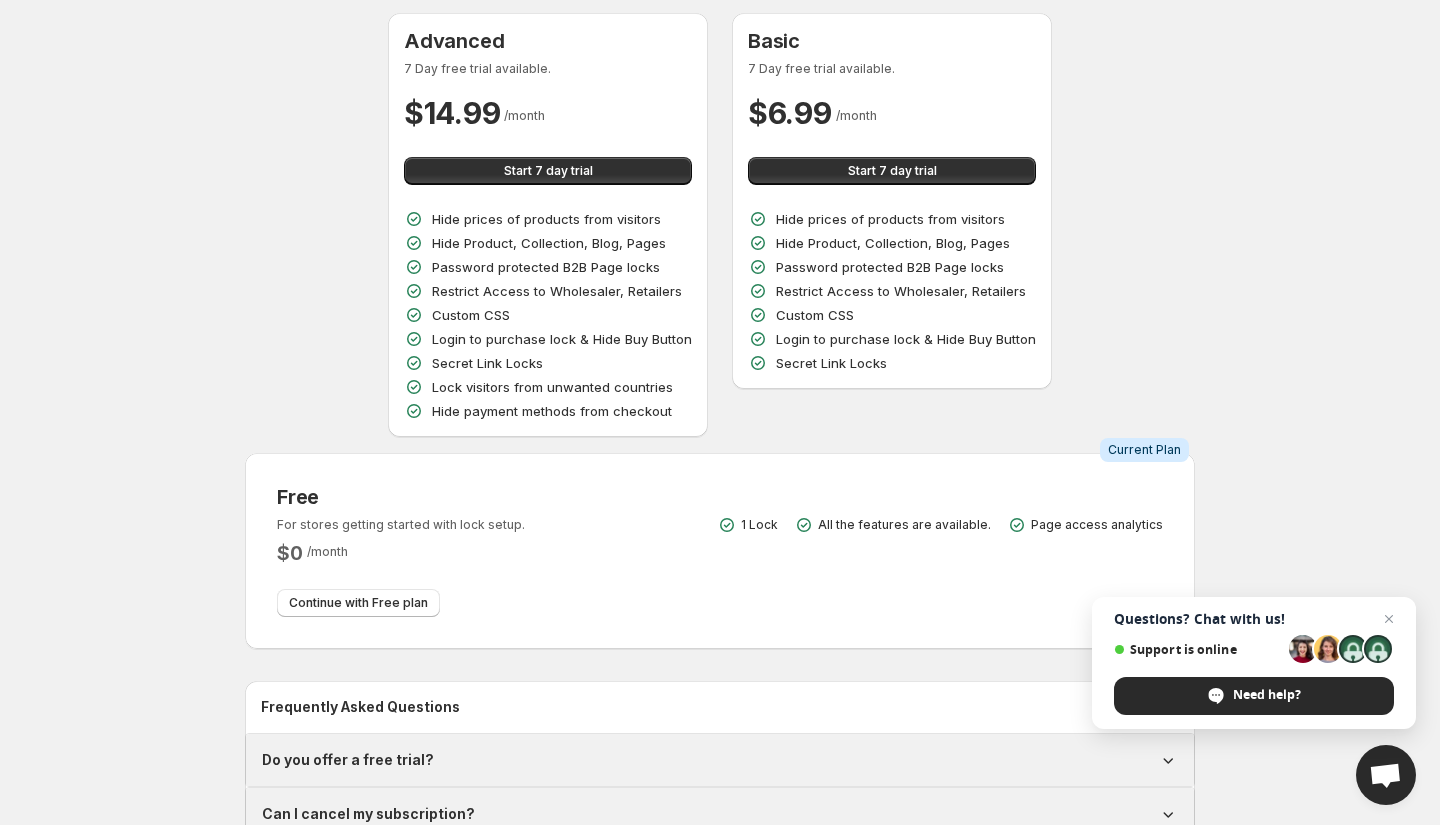 click on "Secret Link Locks" at bounding box center (487, 363) 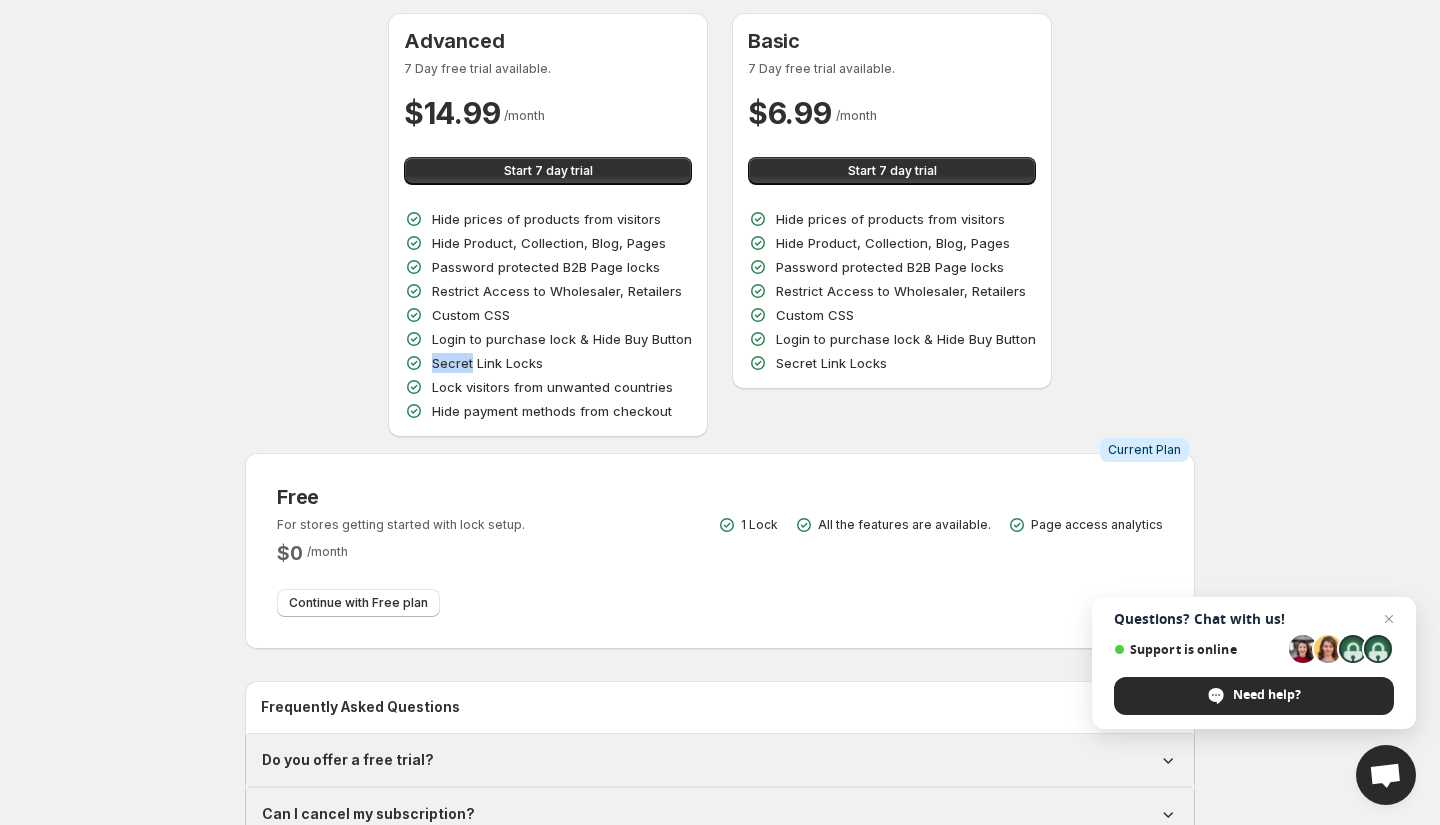 click on "Secret Link Locks" at bounding box center [487, 363] 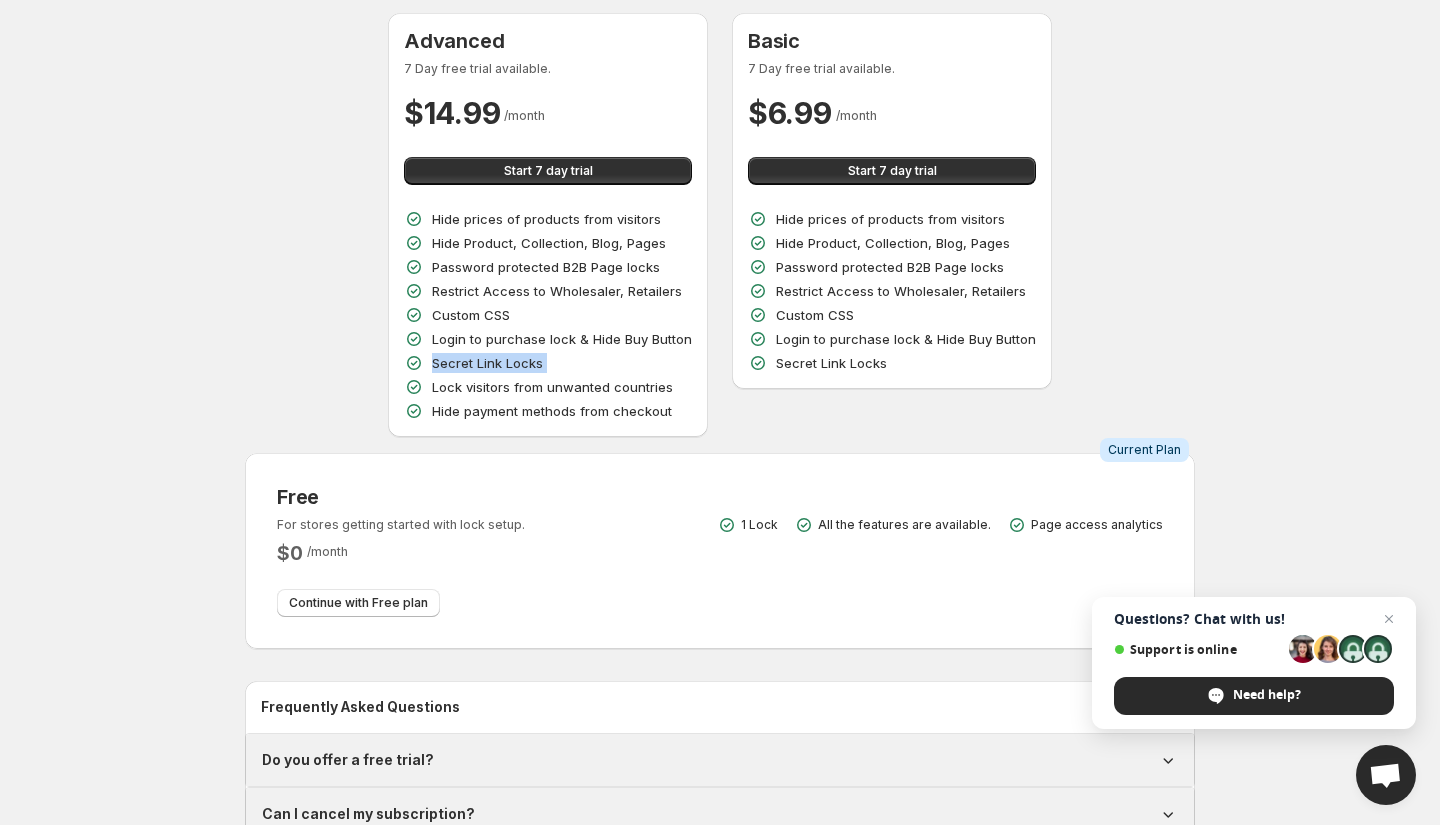 click on "Lock visitors from unwanted countries" at bounding box center [552, 387] 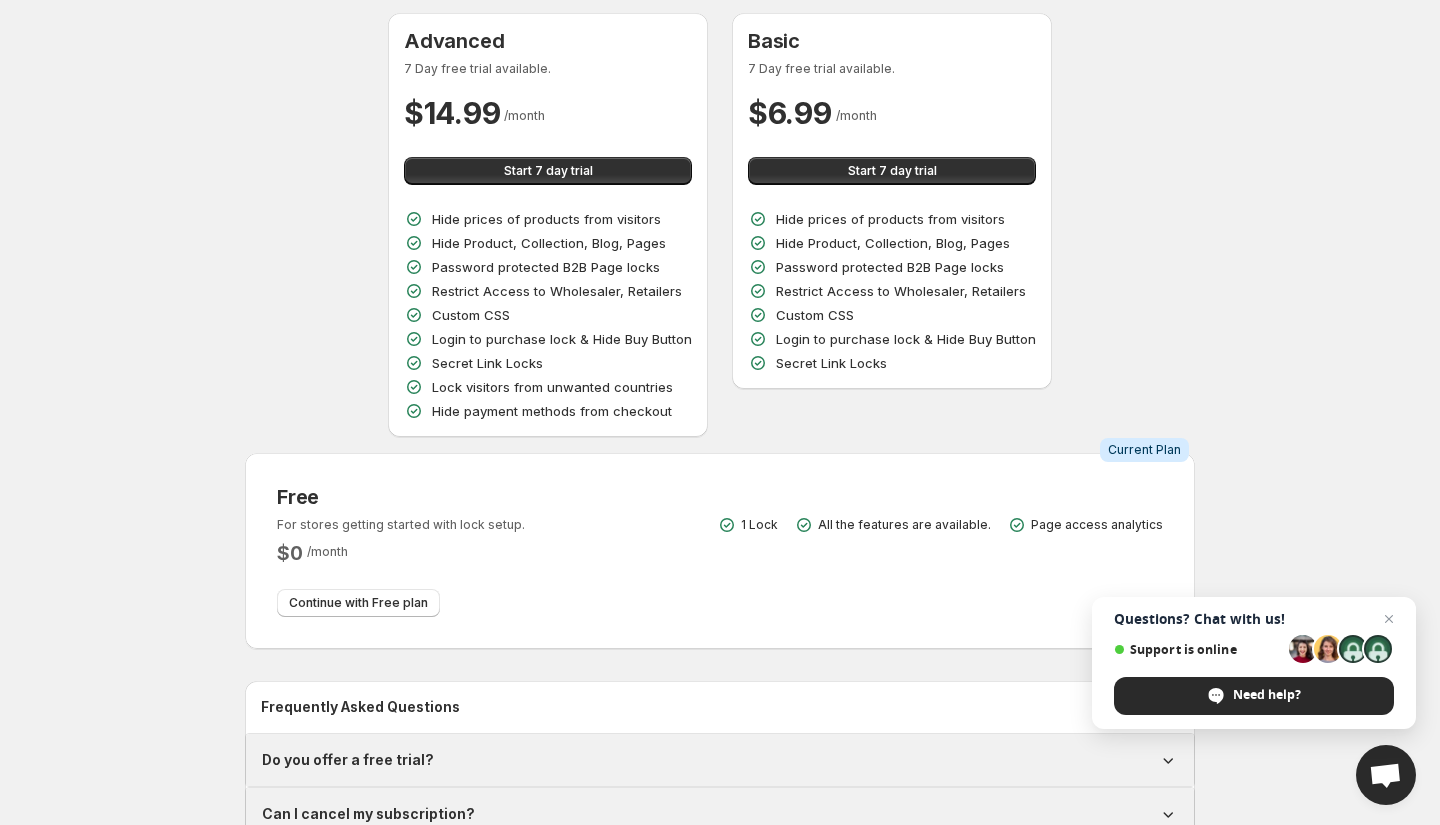 click on "Lock visitors from unwanted countries" at bounding box center (552, 387) 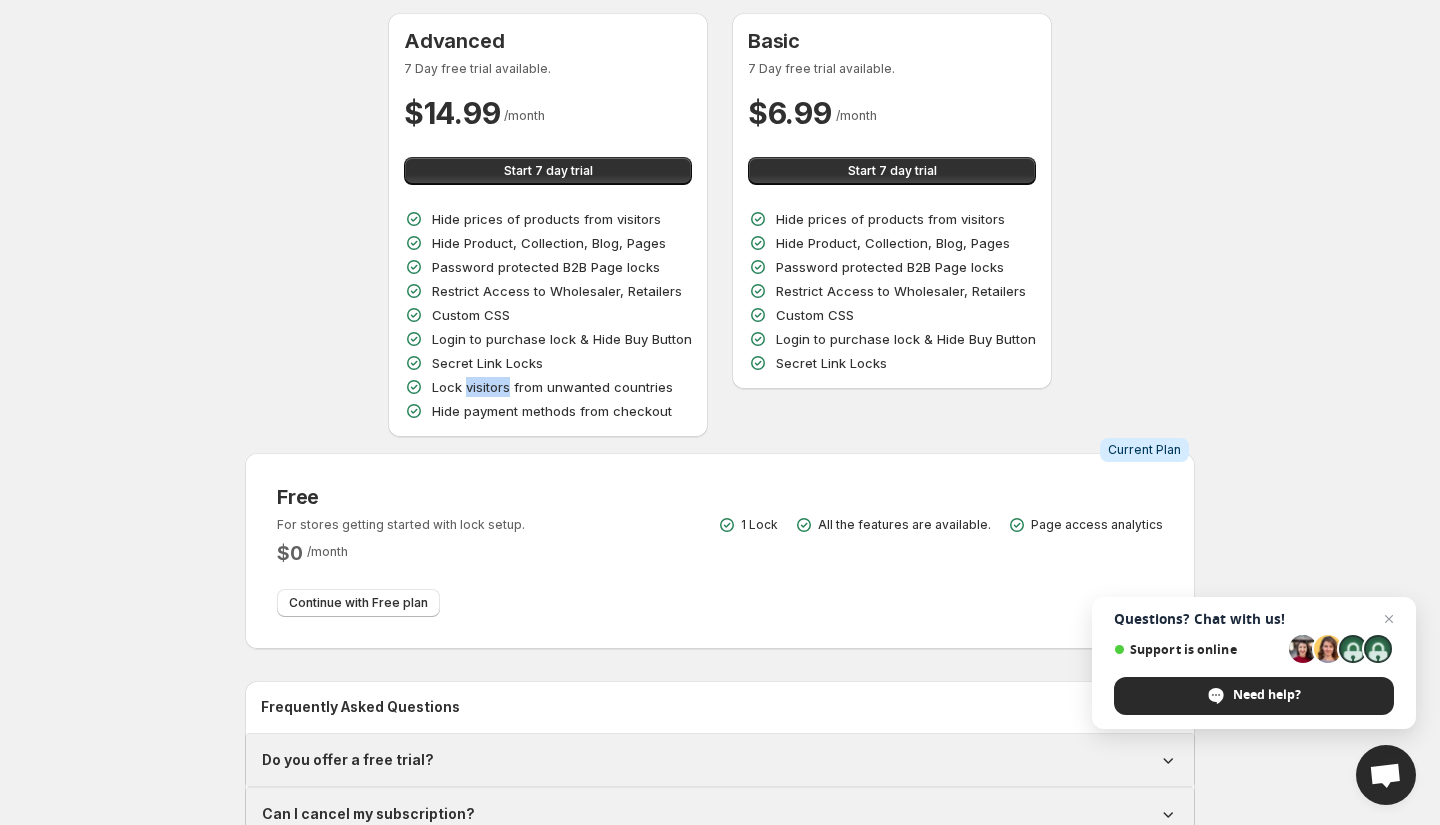 click on "Lock visitors from unwanted countries" at bounding box center [552, 387] 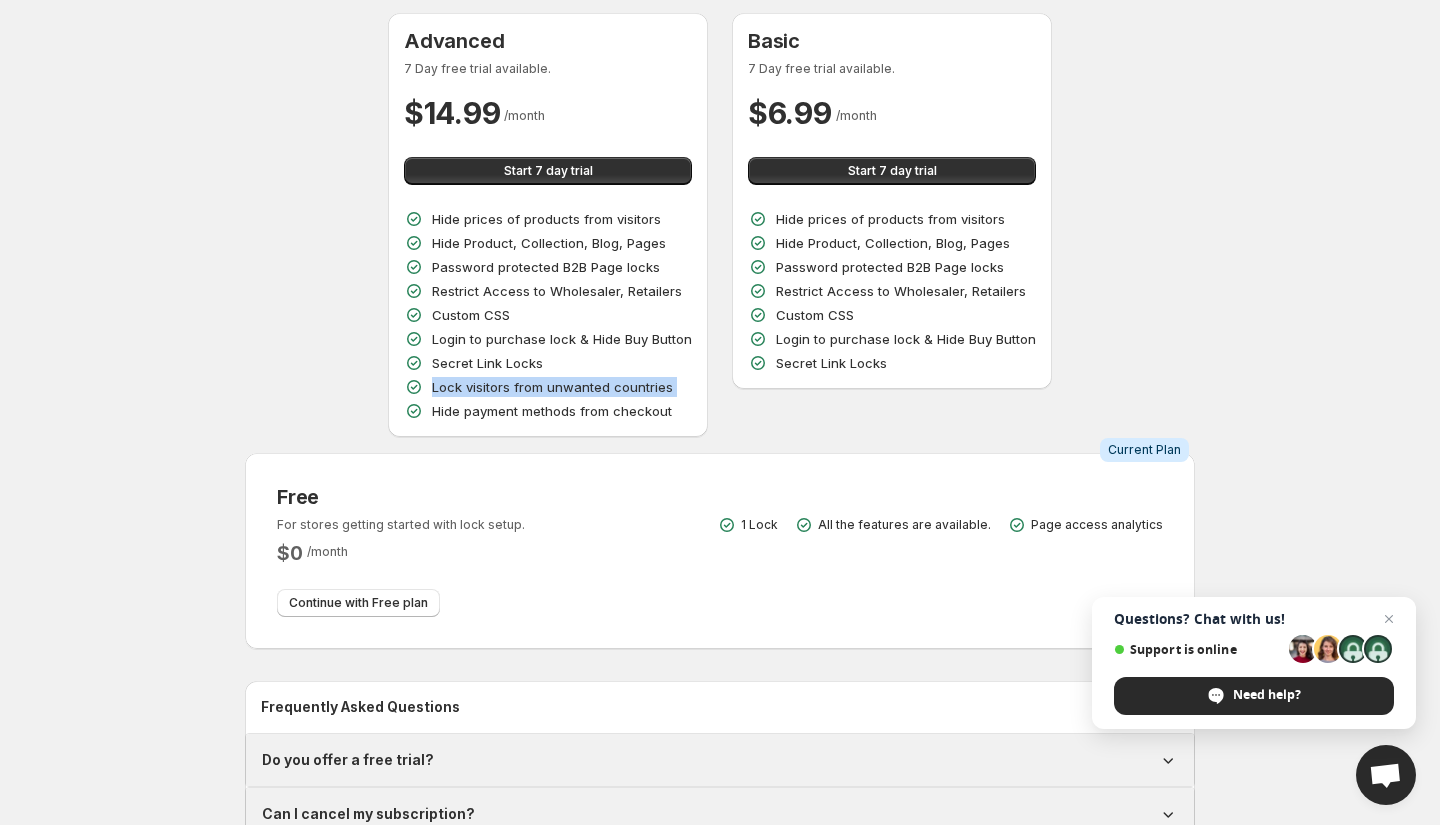 click on "Hide payment methods from checkout" at bounding box center (552, 411) 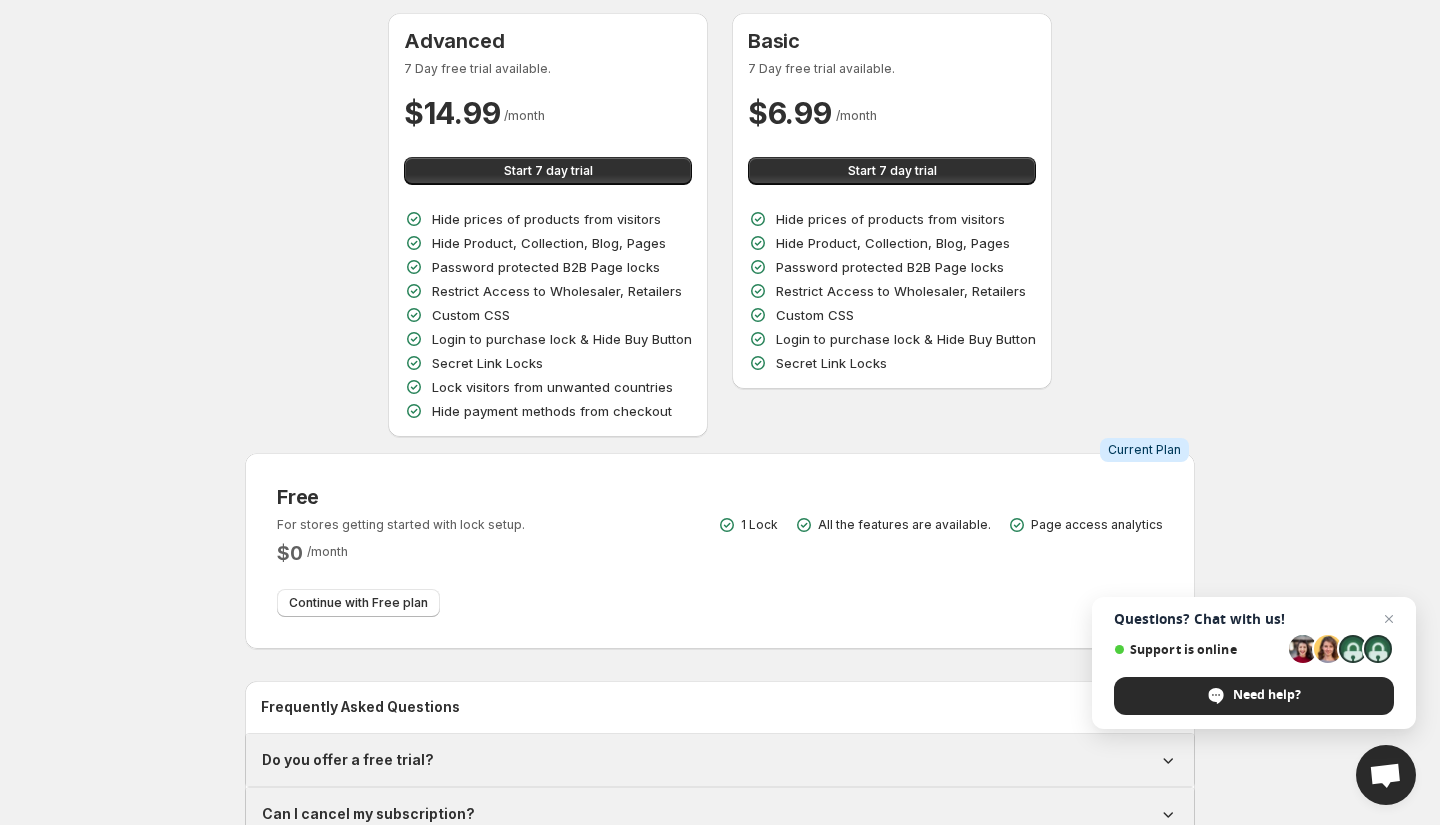 click on "Hide payment methods from checkout" at bounding box center [552, 411] 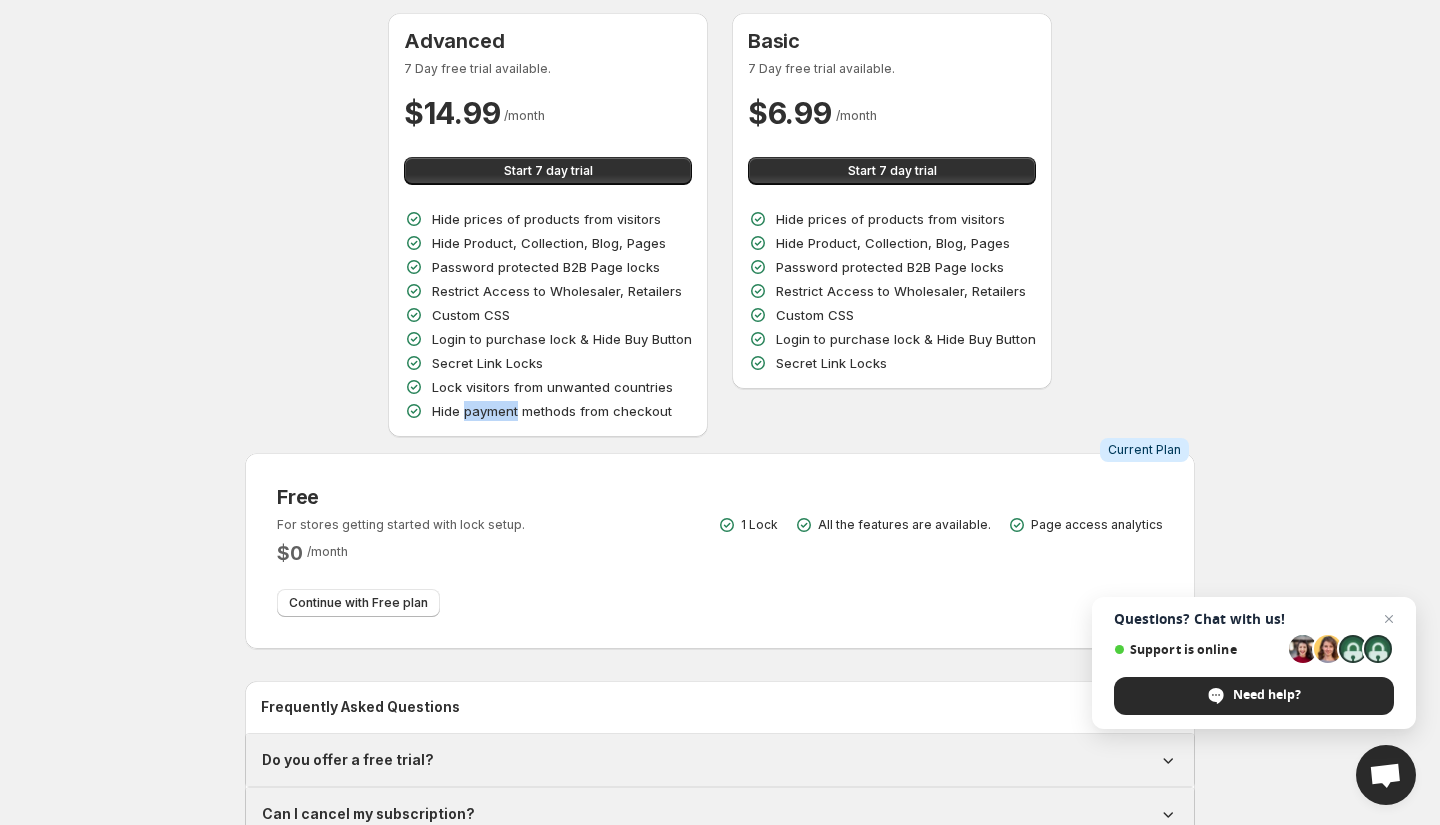 click on "Hide payment methods from checkout" at bounding box center (552, 411) 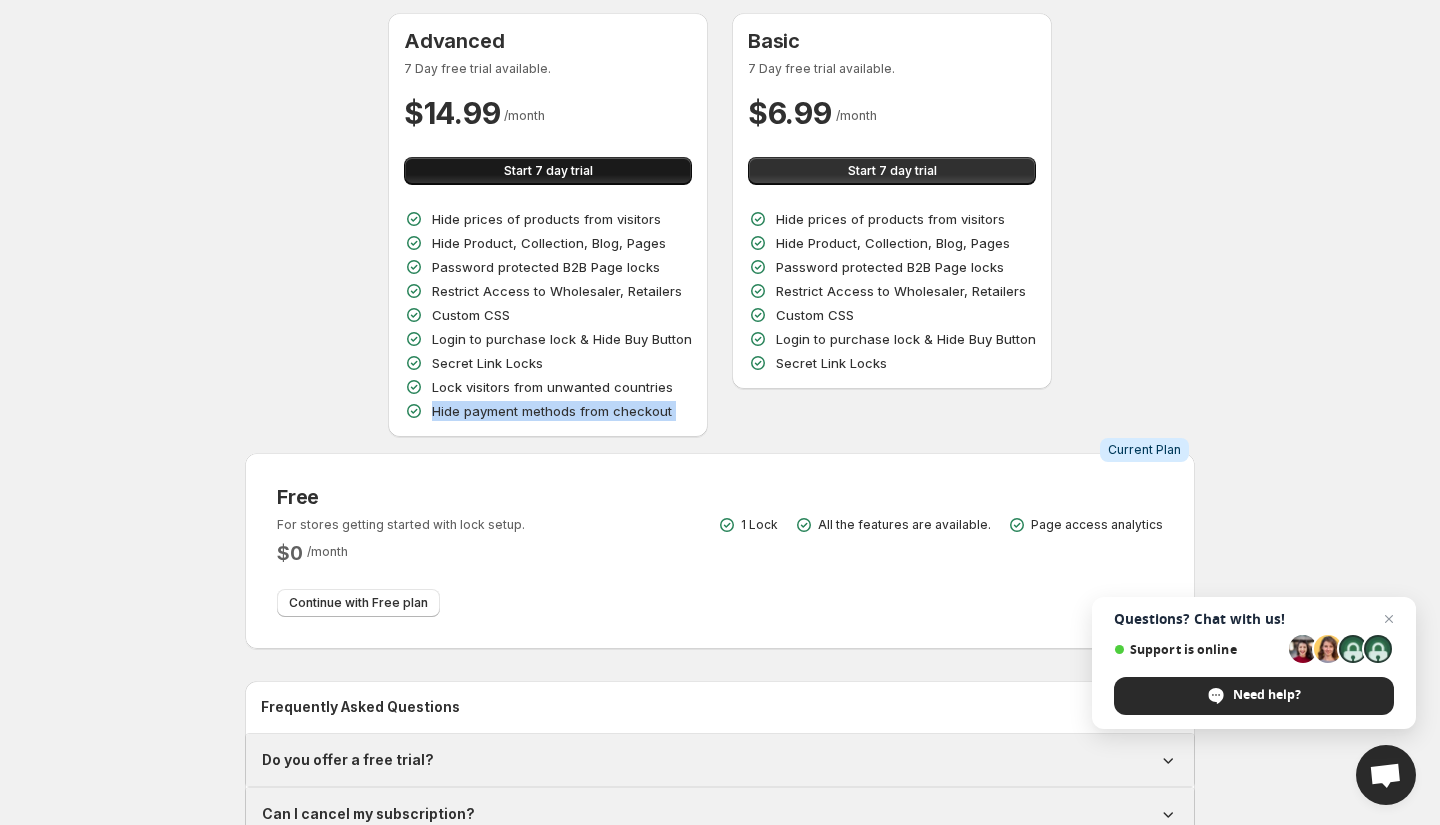 click on "Start 7 day trial" at bounding box center [548, 171] 